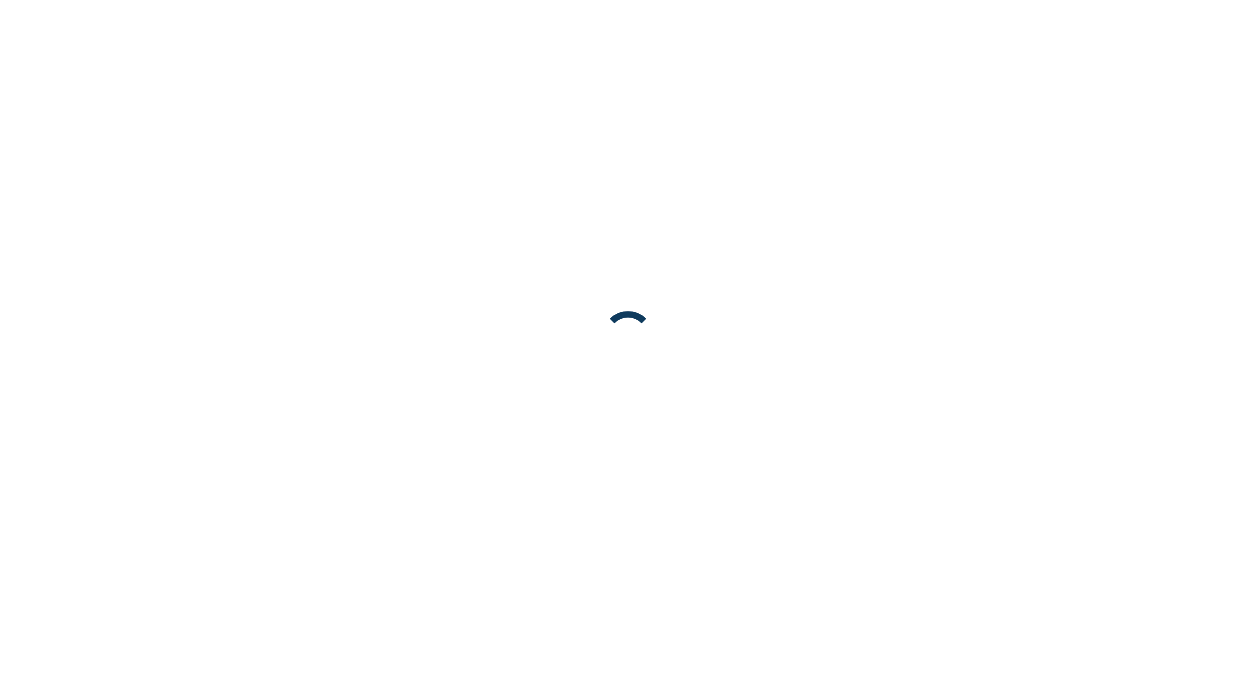 scroll, scrollTop: 0, scrollLeft: 0, axis: both 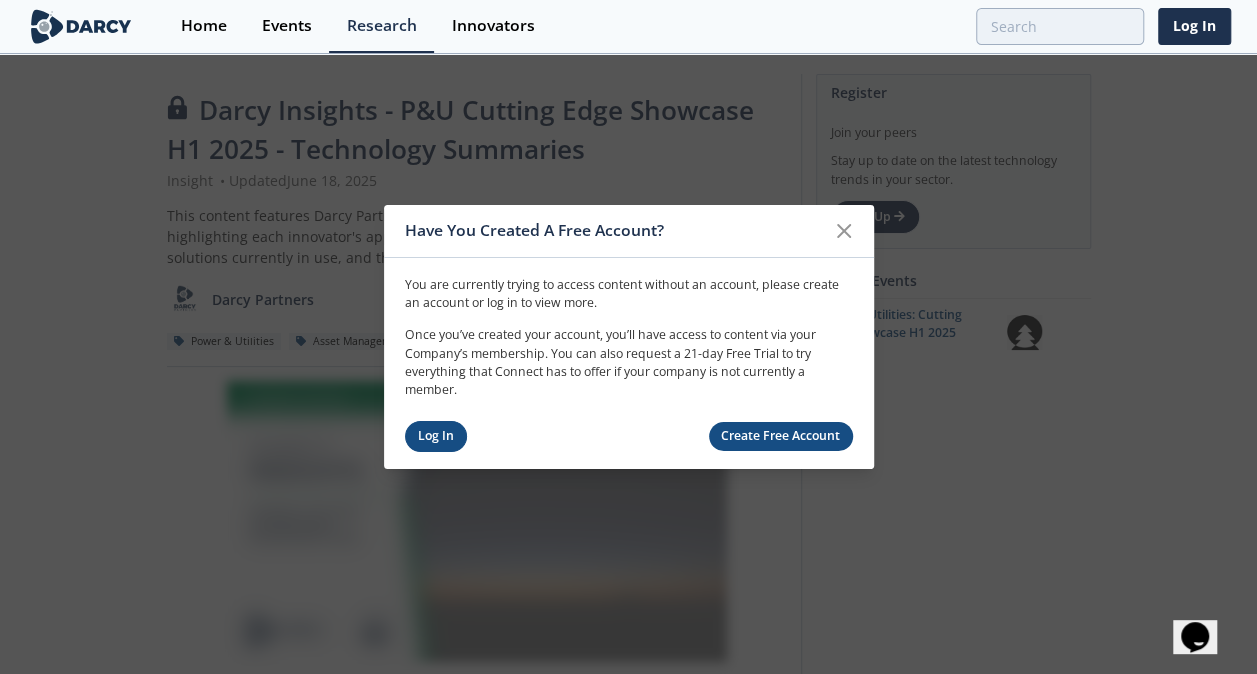click on "Log In" at bounding box center [436, 436] 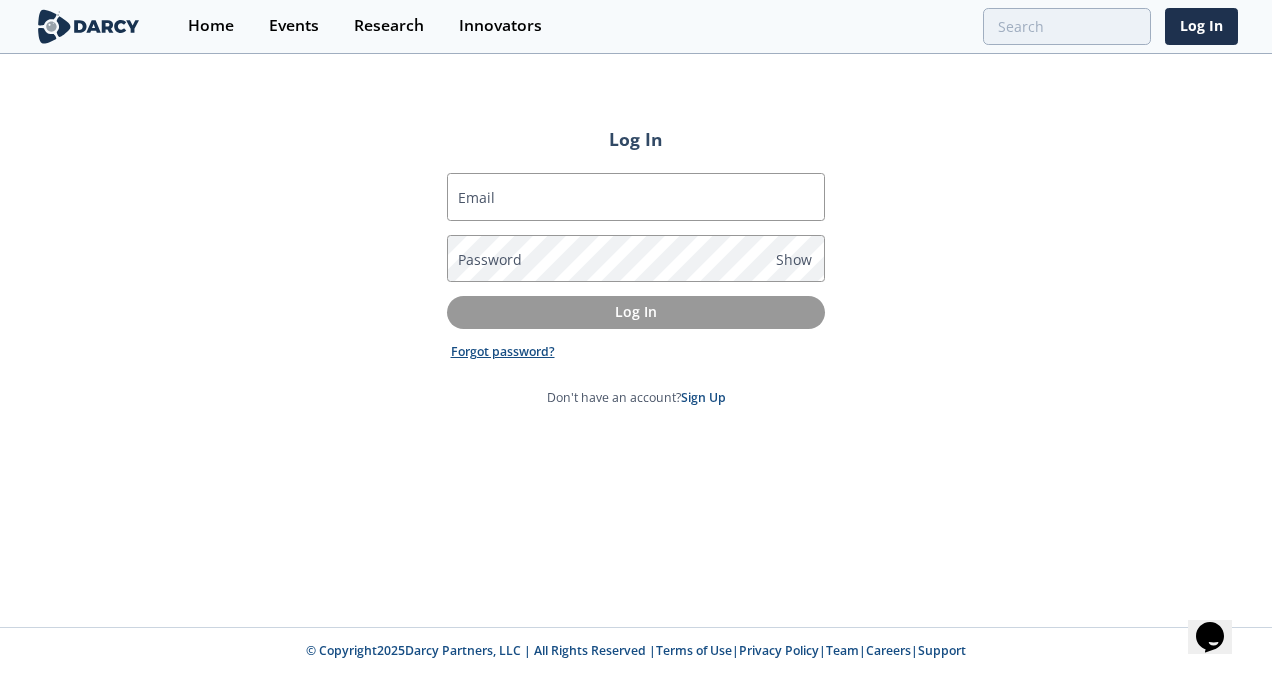 click on "Forgot password?" at bounding box center (503, 352) 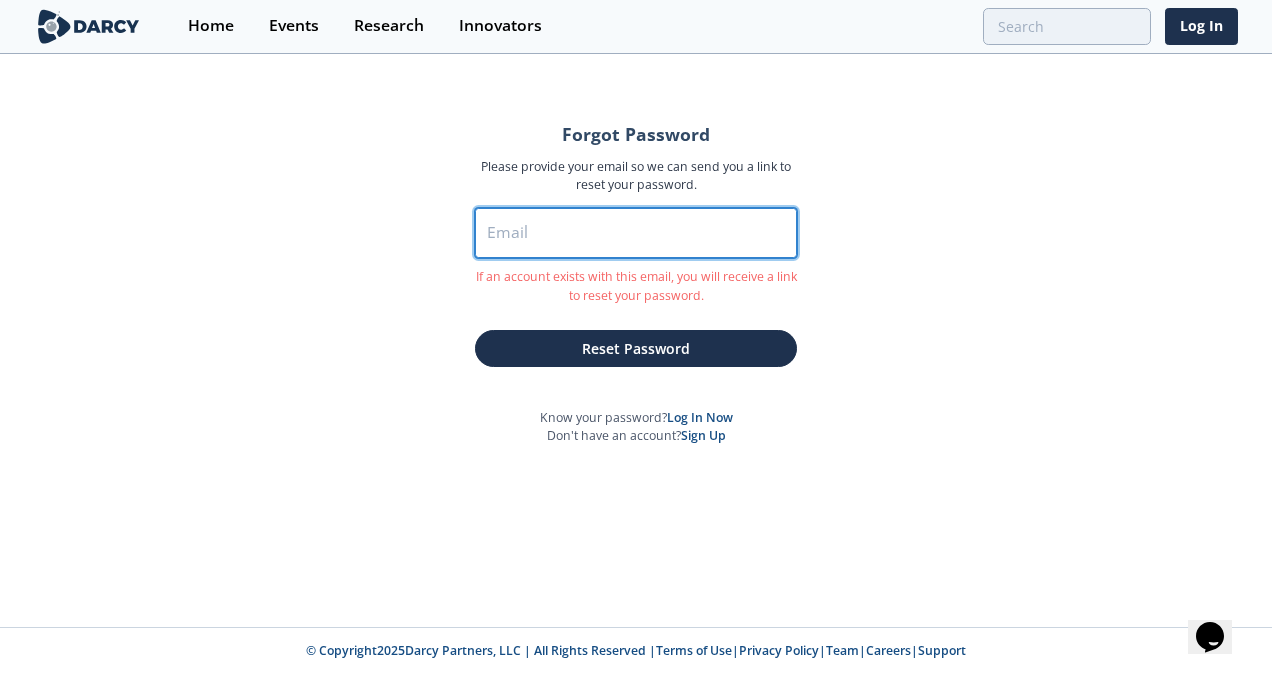 click on "Email" at bounding box center (636, 233) 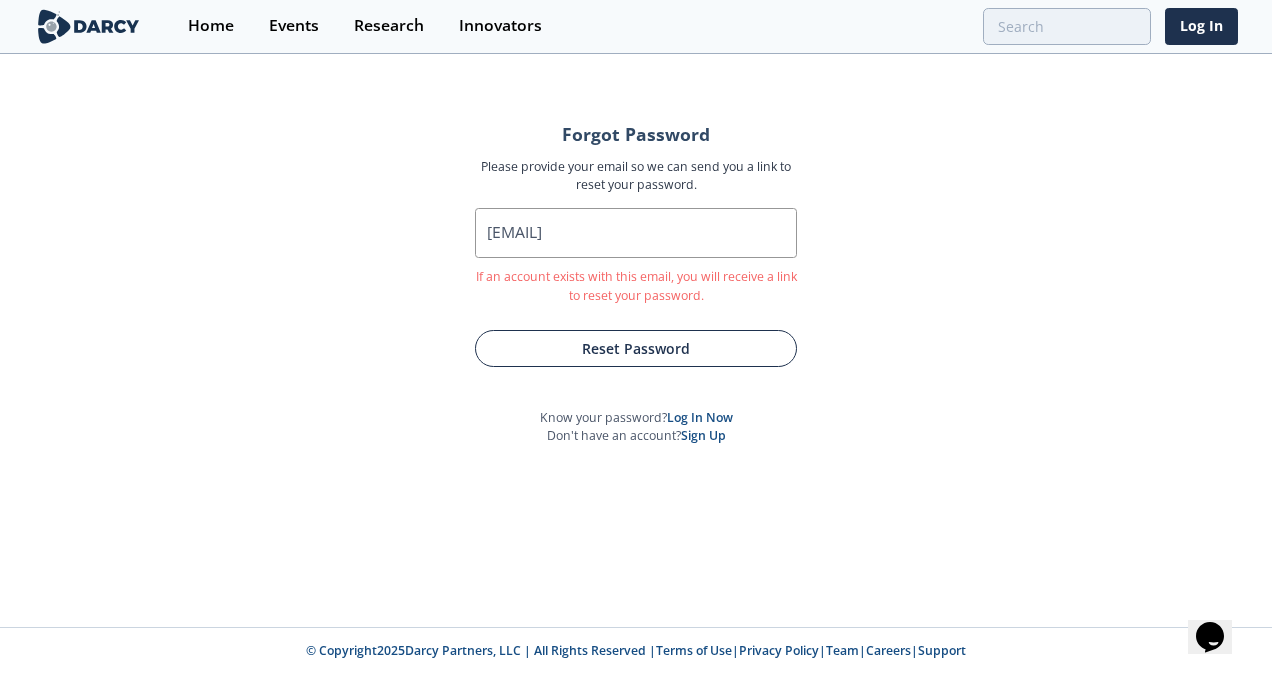 click on "Reset Password" at bounding box center [636, 348] 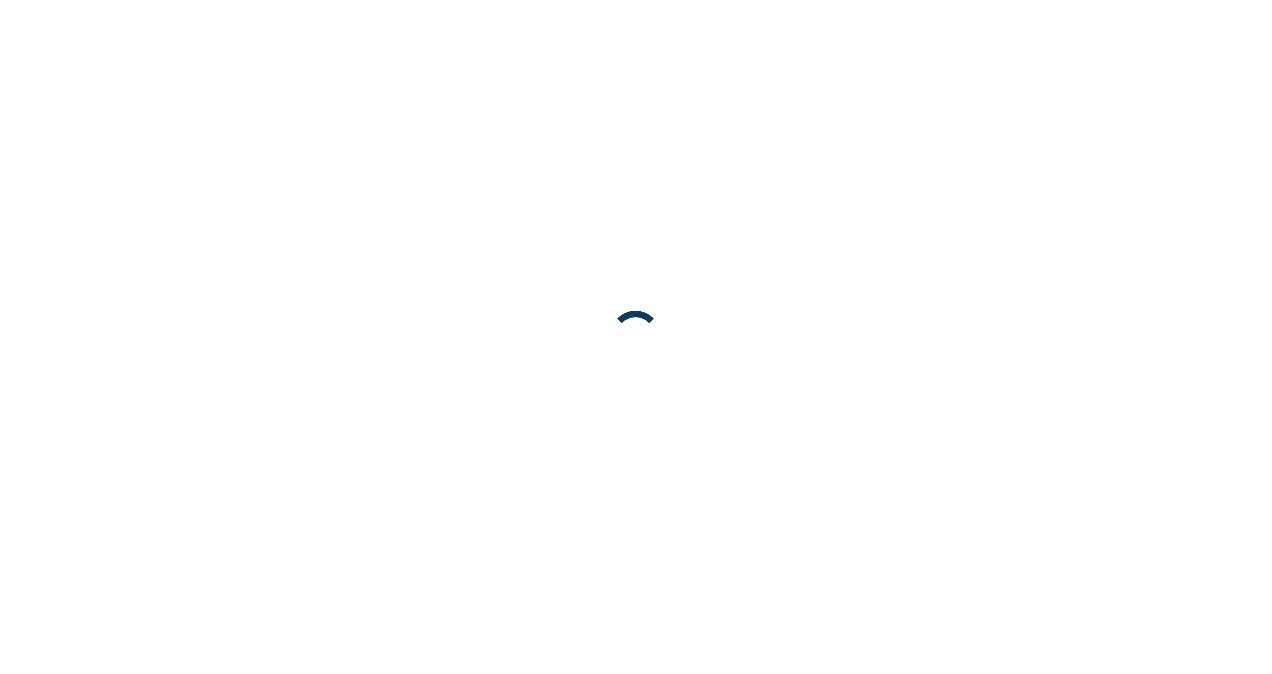scroll, scrollTop: 0, scrollLeft: 0, axis: both 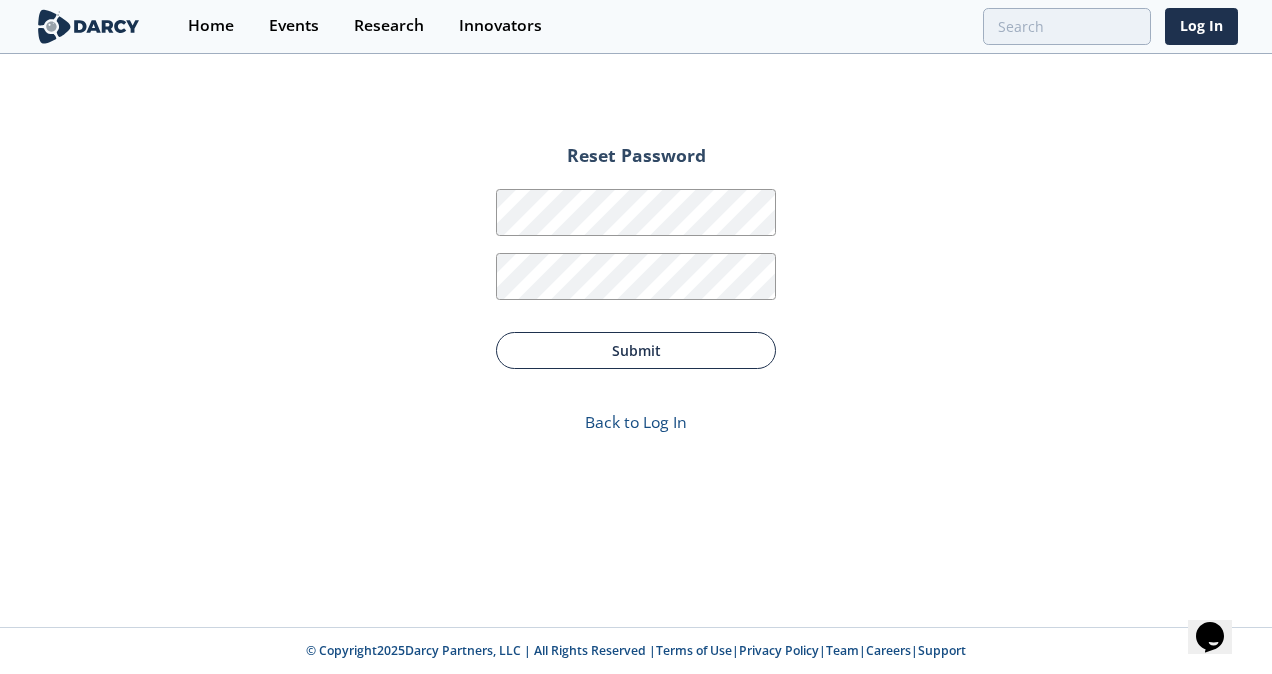 click on "Submit" at bounding box center (636, 350) 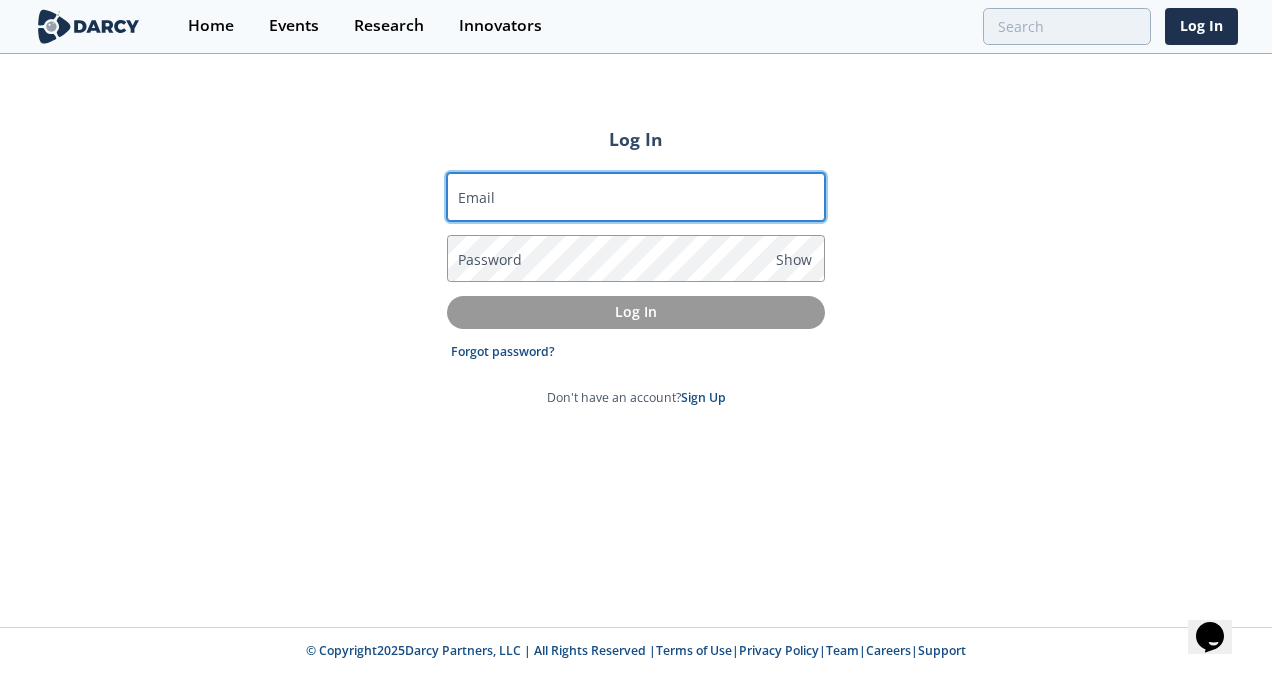 click on "Email" at bounding box center [636, 197] 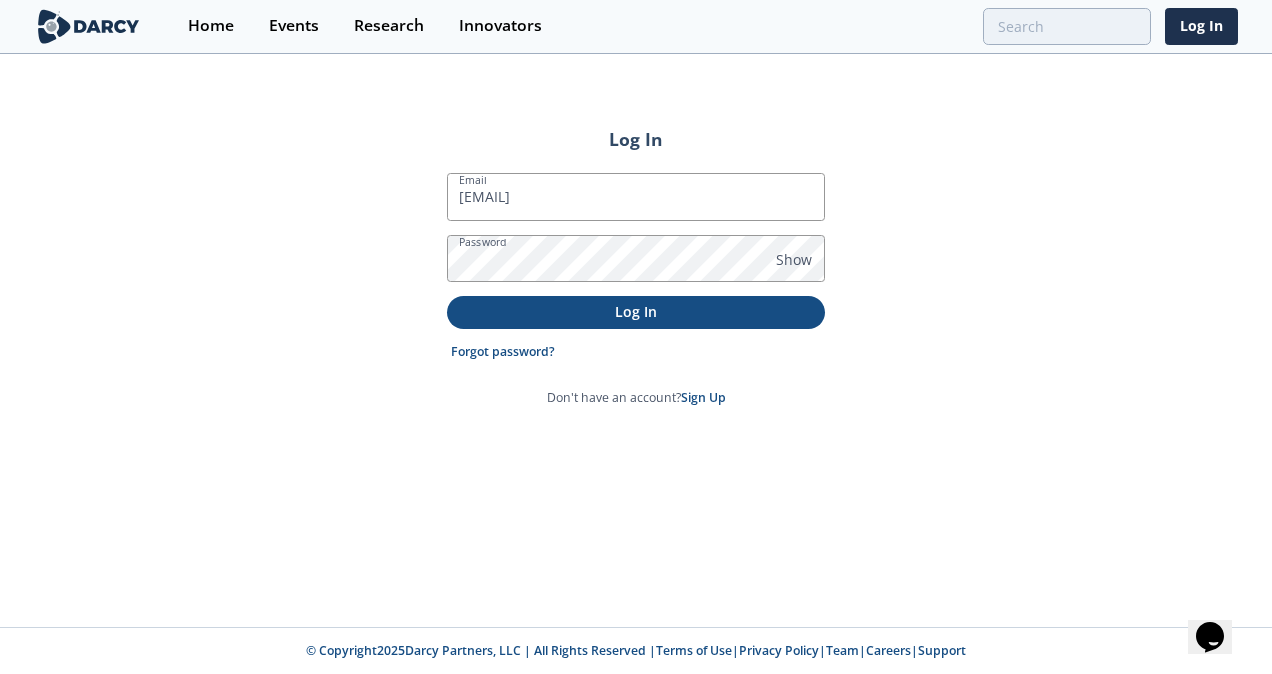 click on "Log In" at bounding box center [636, 312] 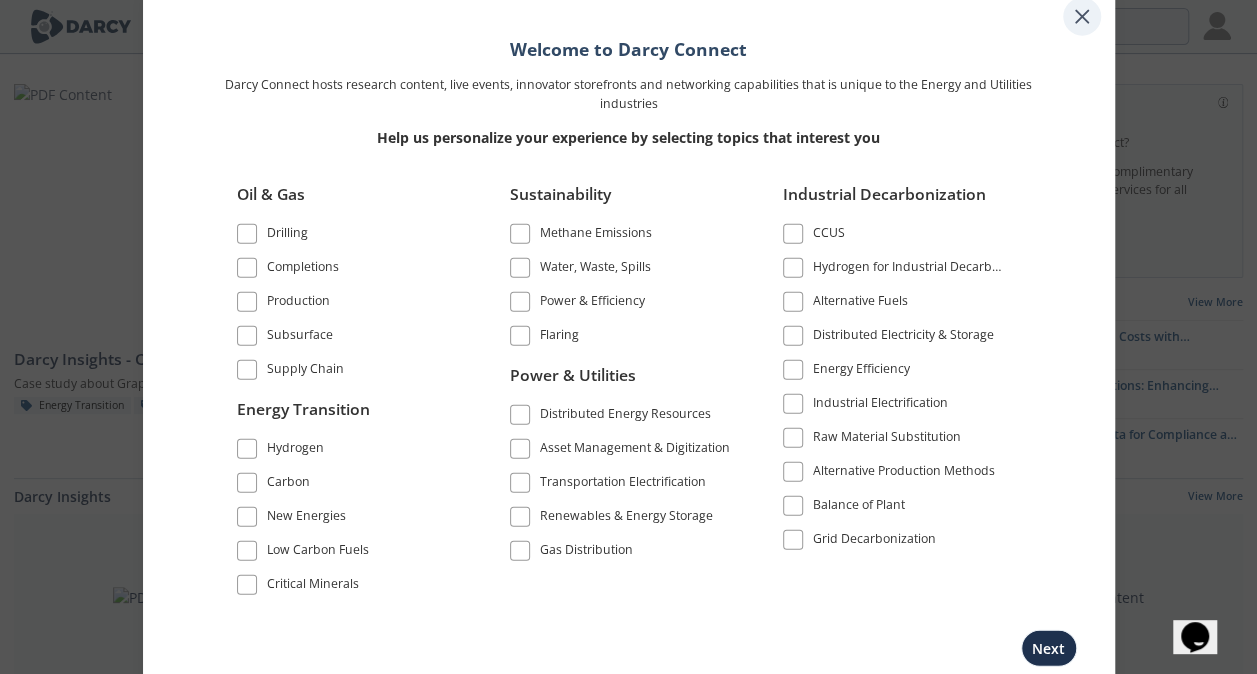 click 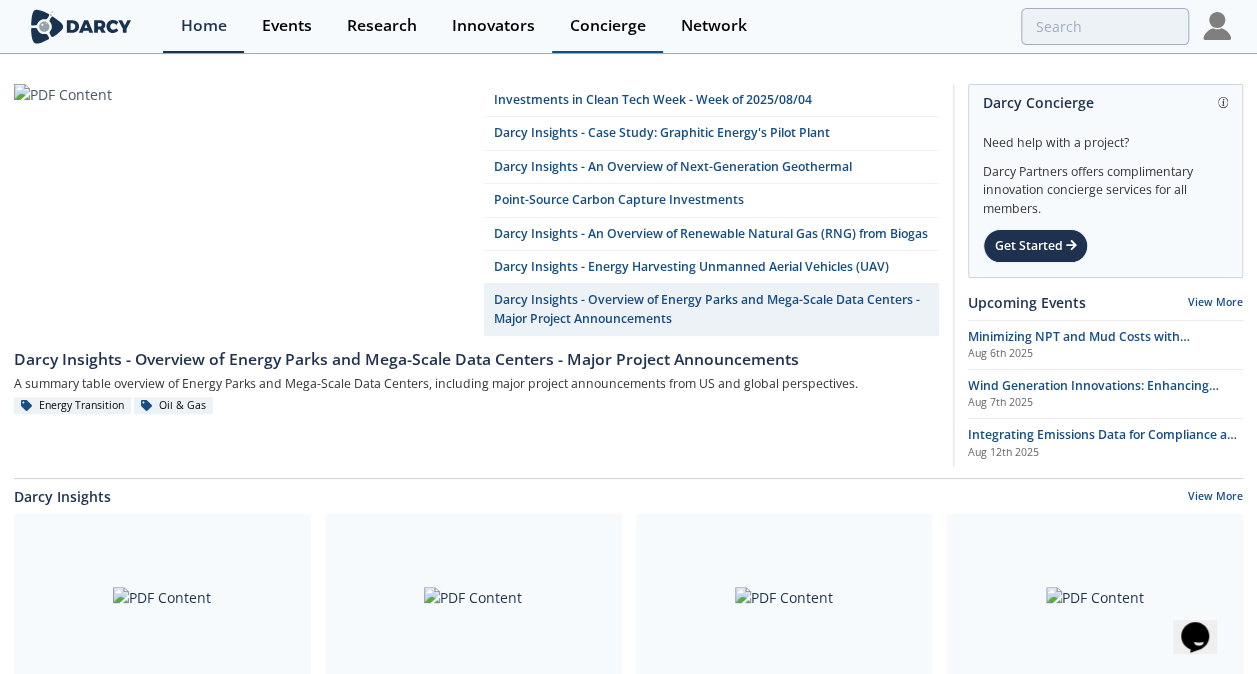 click on "Concierge" at bounding box center (608, 26) 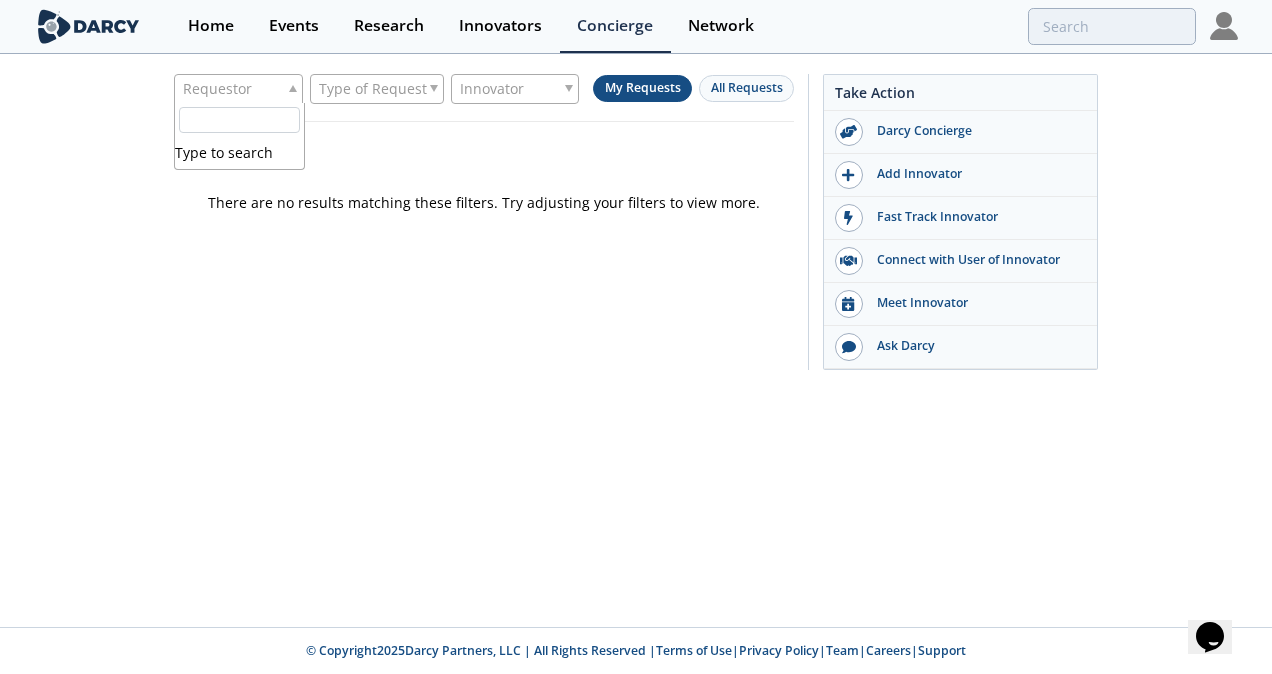 click on "Requestor" at bounding box center [217, 89] 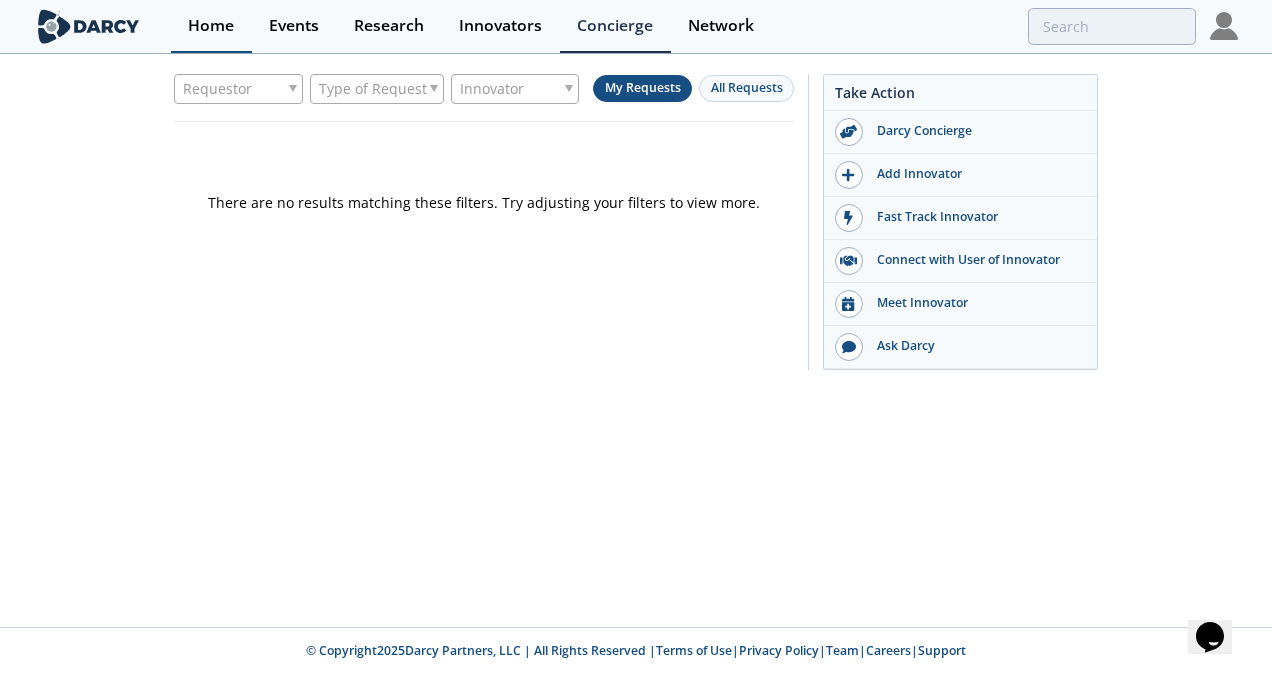 click on "Home" at bounding box center [211, 26] 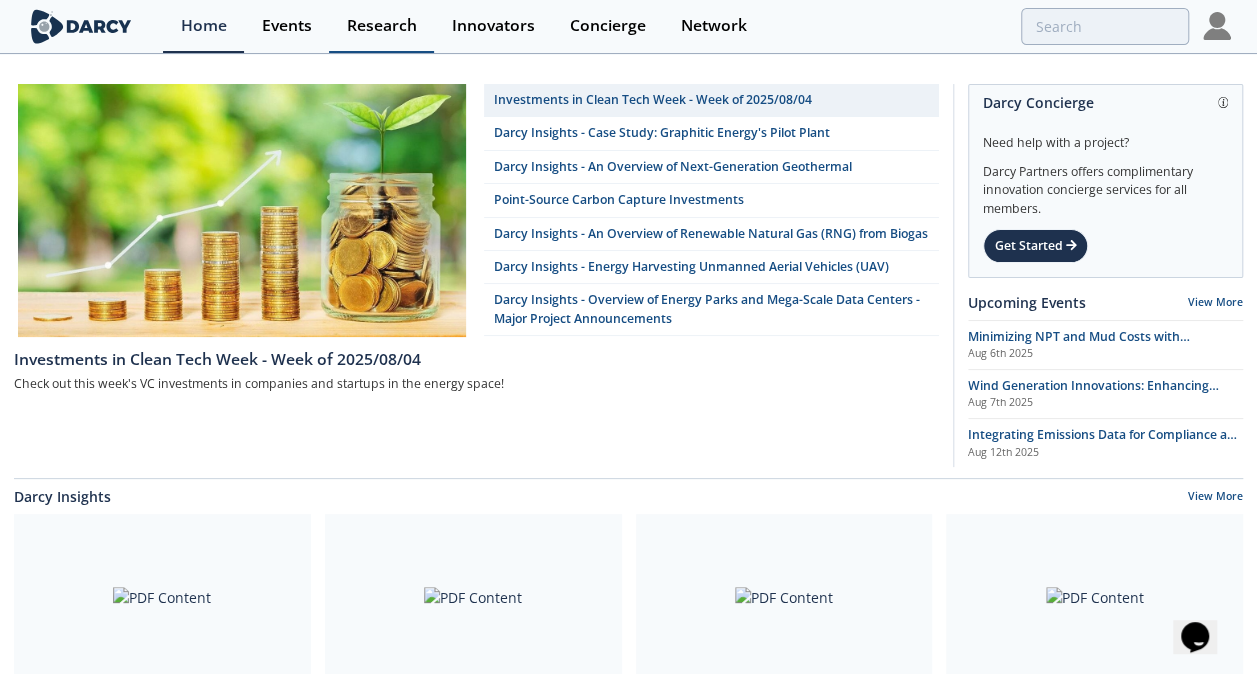 click on "Research" at bounding box center (382, 26) 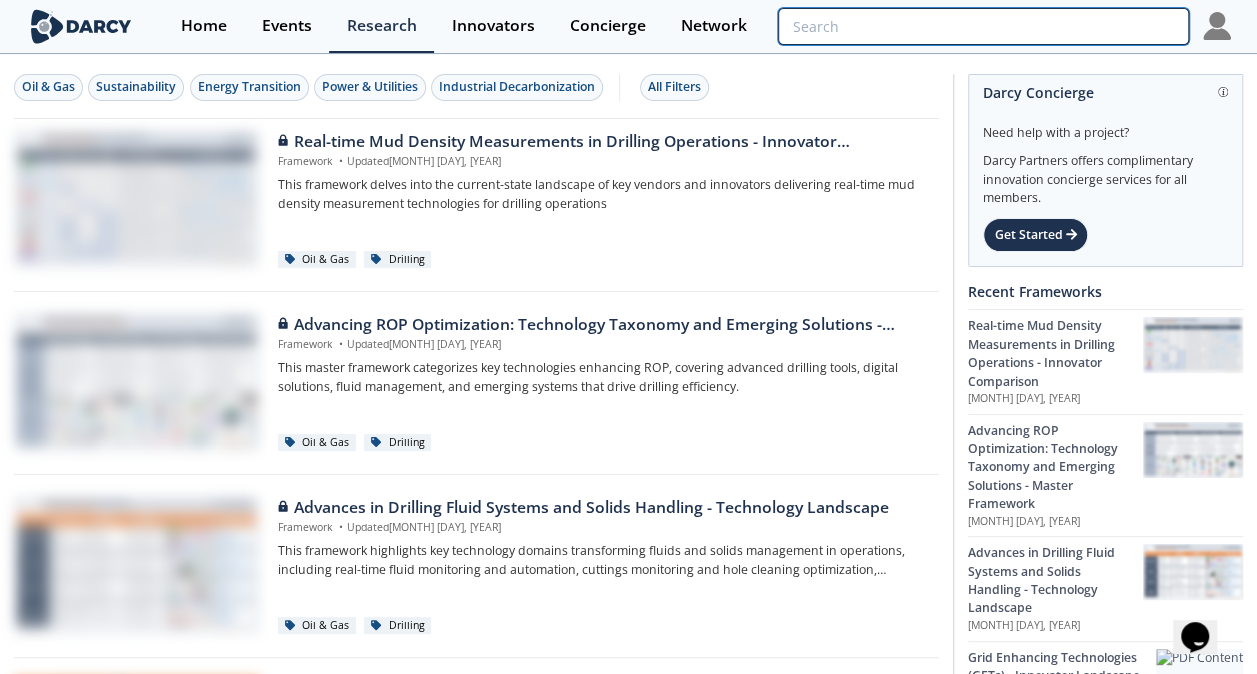 click at bounding box center [983, 26] 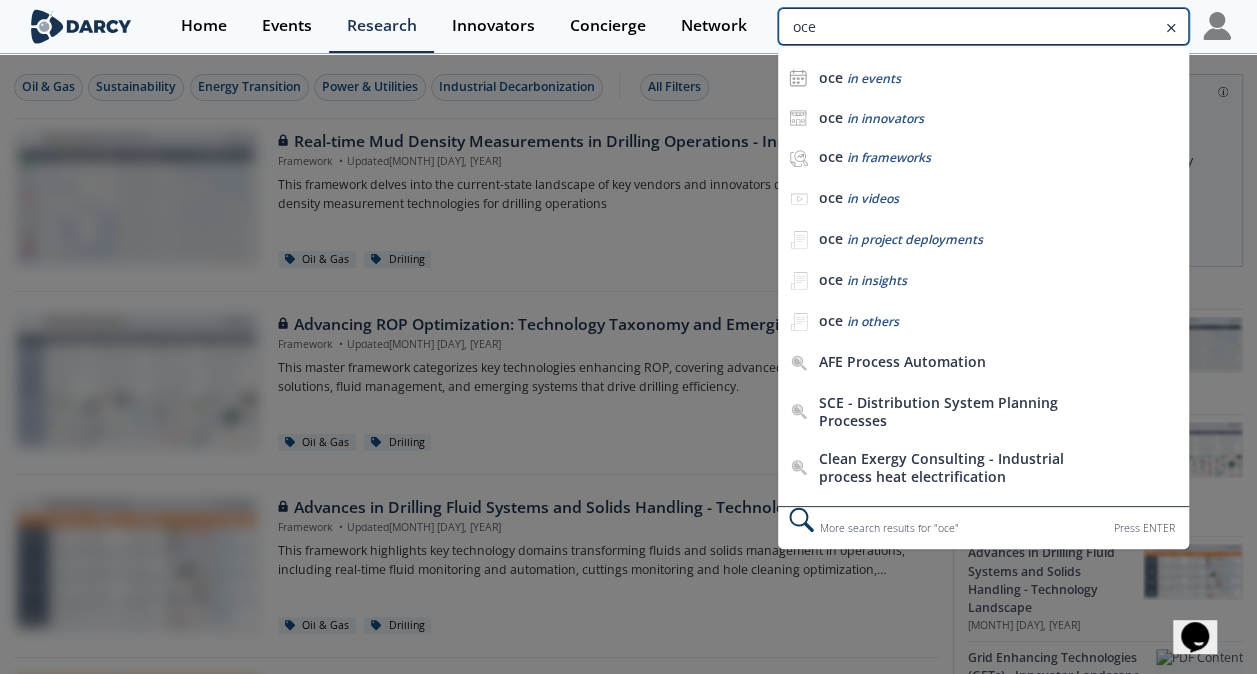 type on "oce" 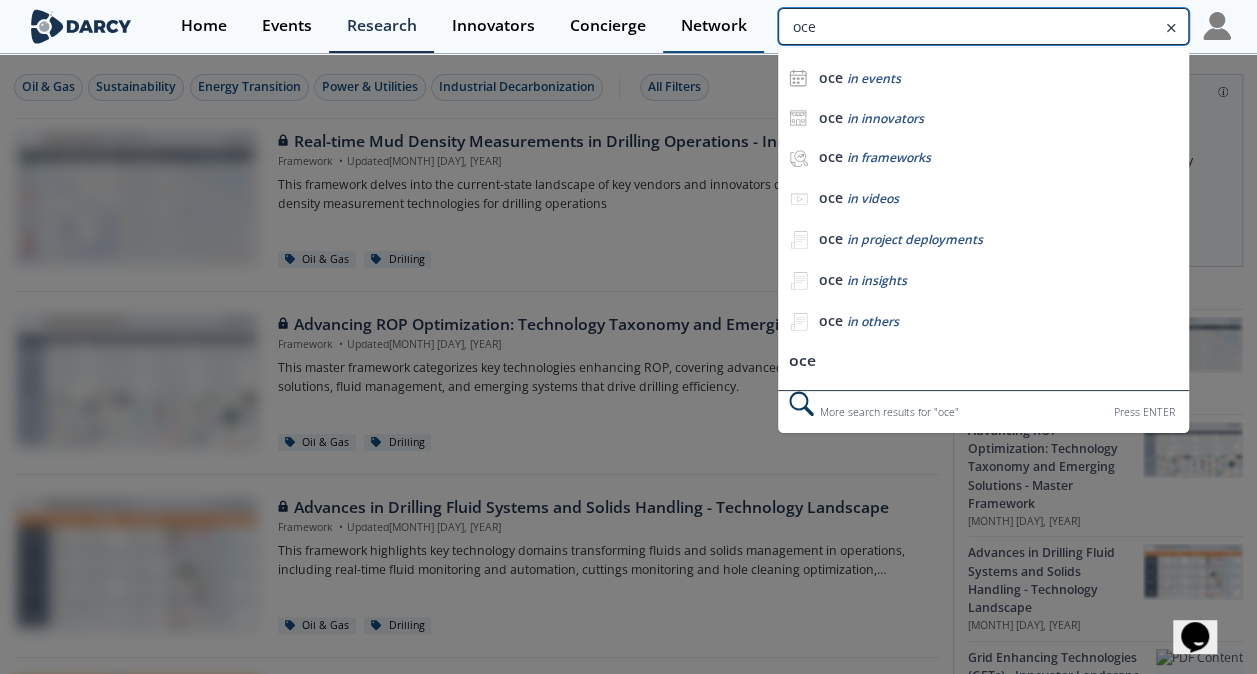 drag, startPoint x: 861, startPoint y: 16, endPoint x: 753, endPoint y: 18, distance: 108.01852 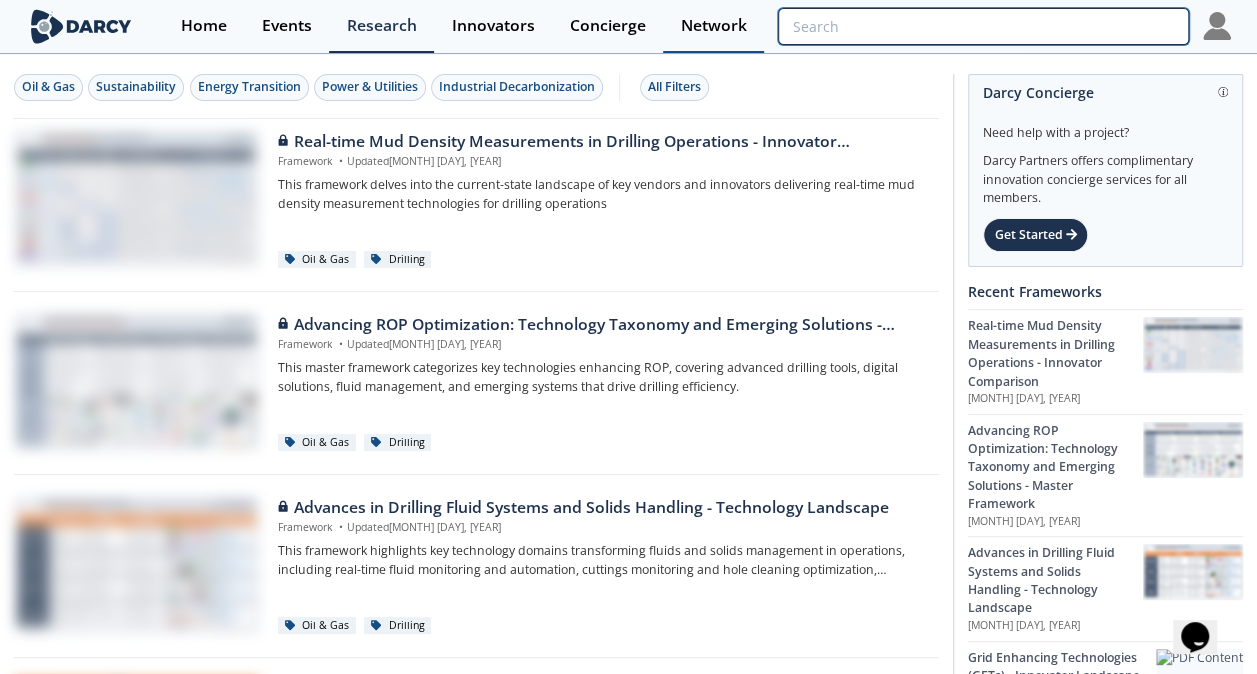 paste on "Ocean Alkalinity Enhancement  (OAE)" 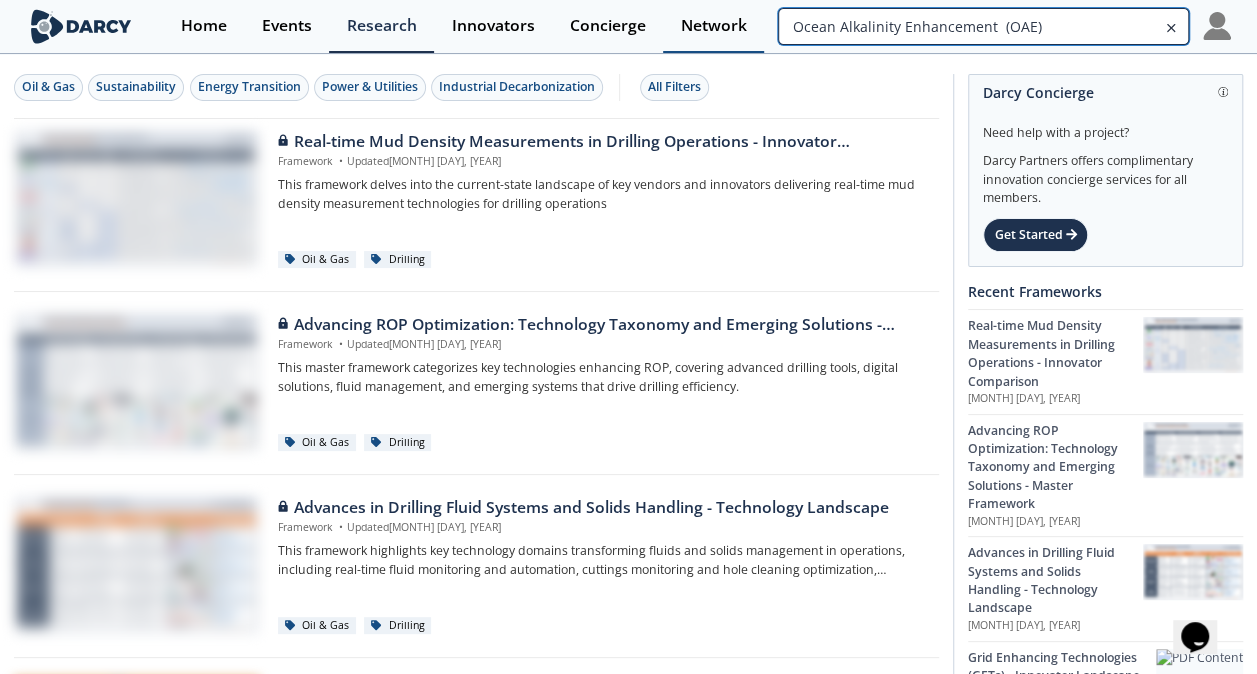 type on "Ocean Alkalinity Enhancement  (OAE)" 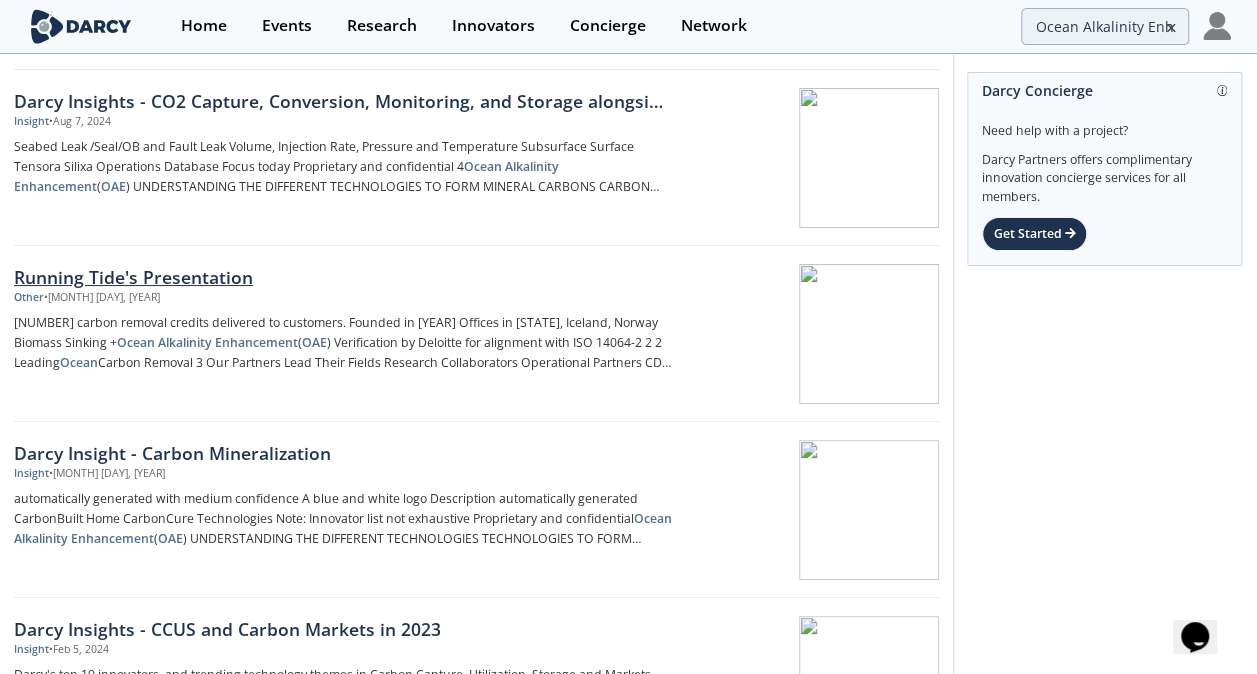 scroll, scrollTop: 0, scrollLeft: 0, axis: both 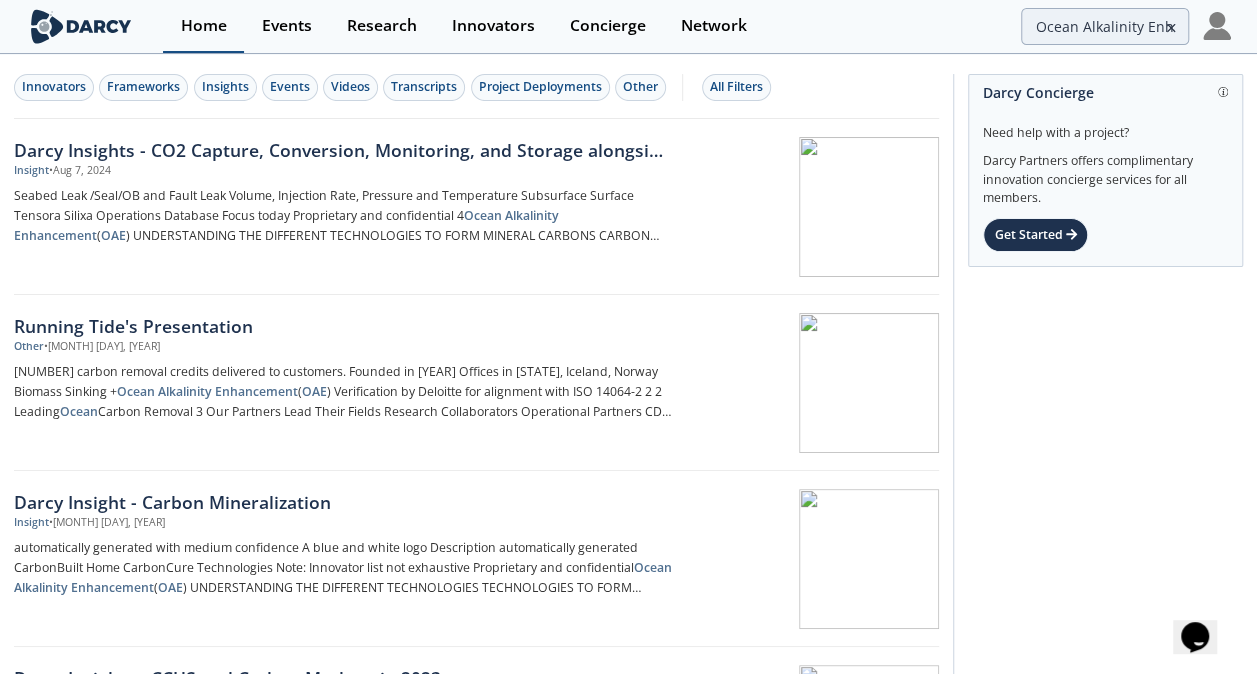 click on "Home" at bounding box center (204, 26) 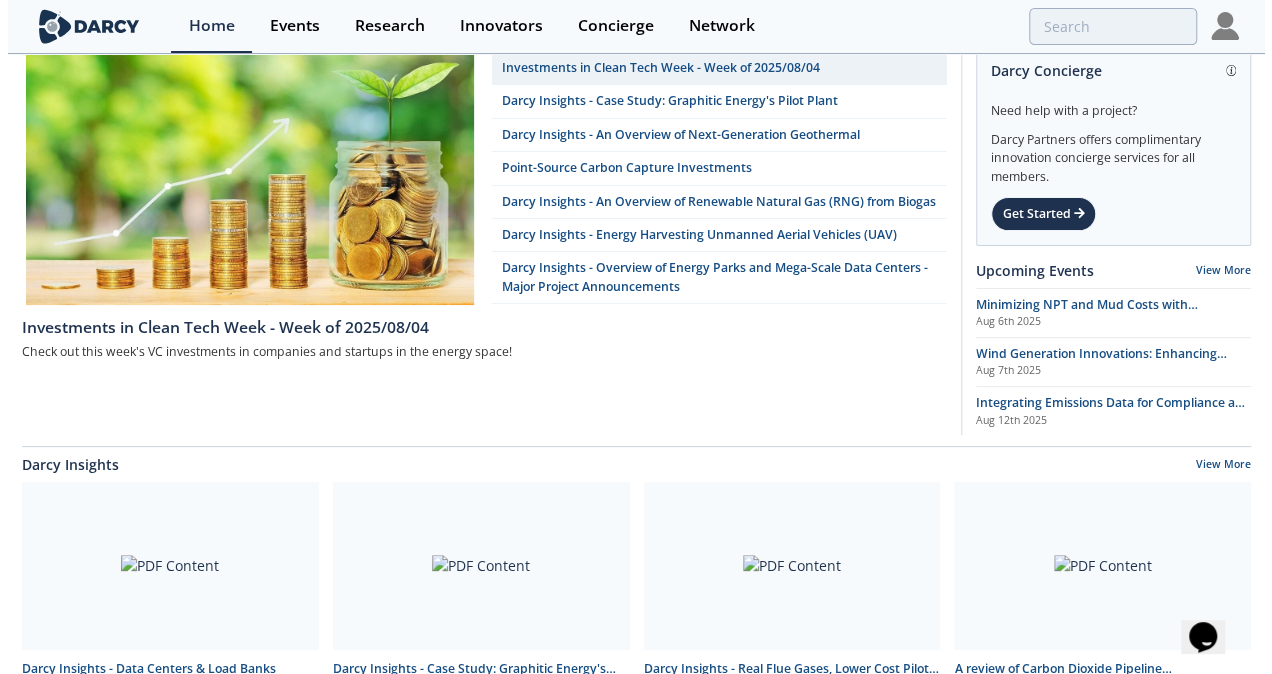 scroll, scrollTop: 0, scrollLeft: 0, axis: both 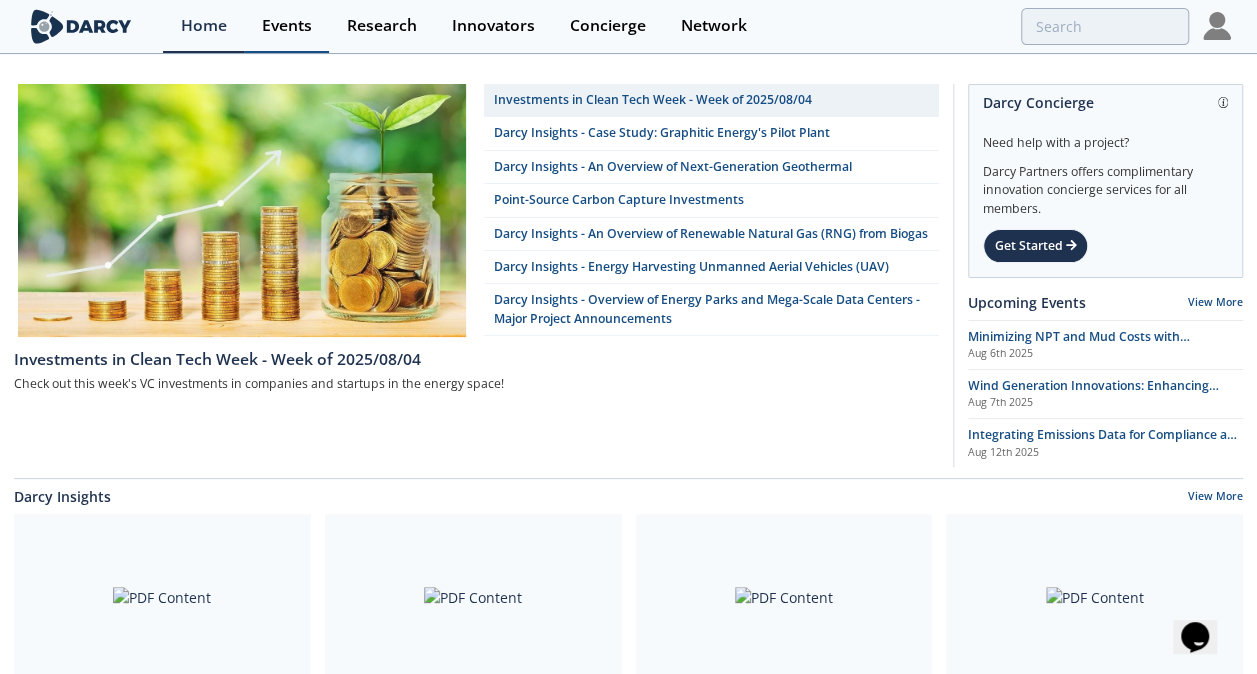 click on "Events" at bounding box center (287, 26) 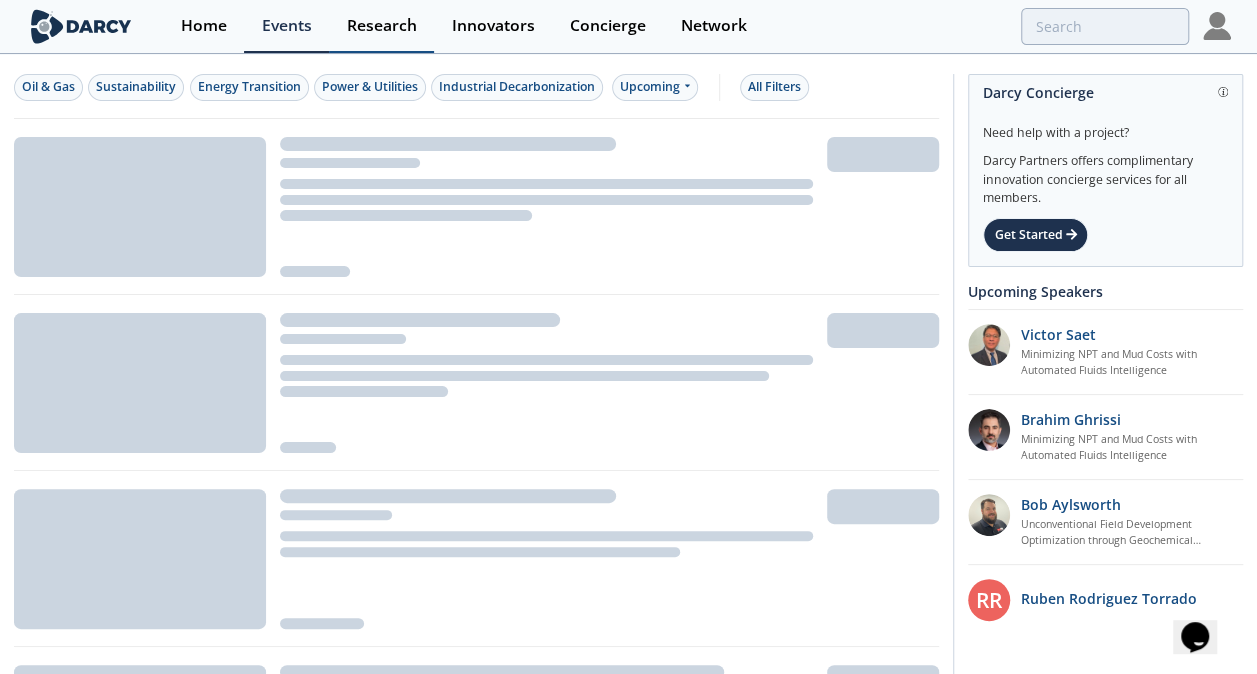 click on "Research" at bounding box center [381, 26] 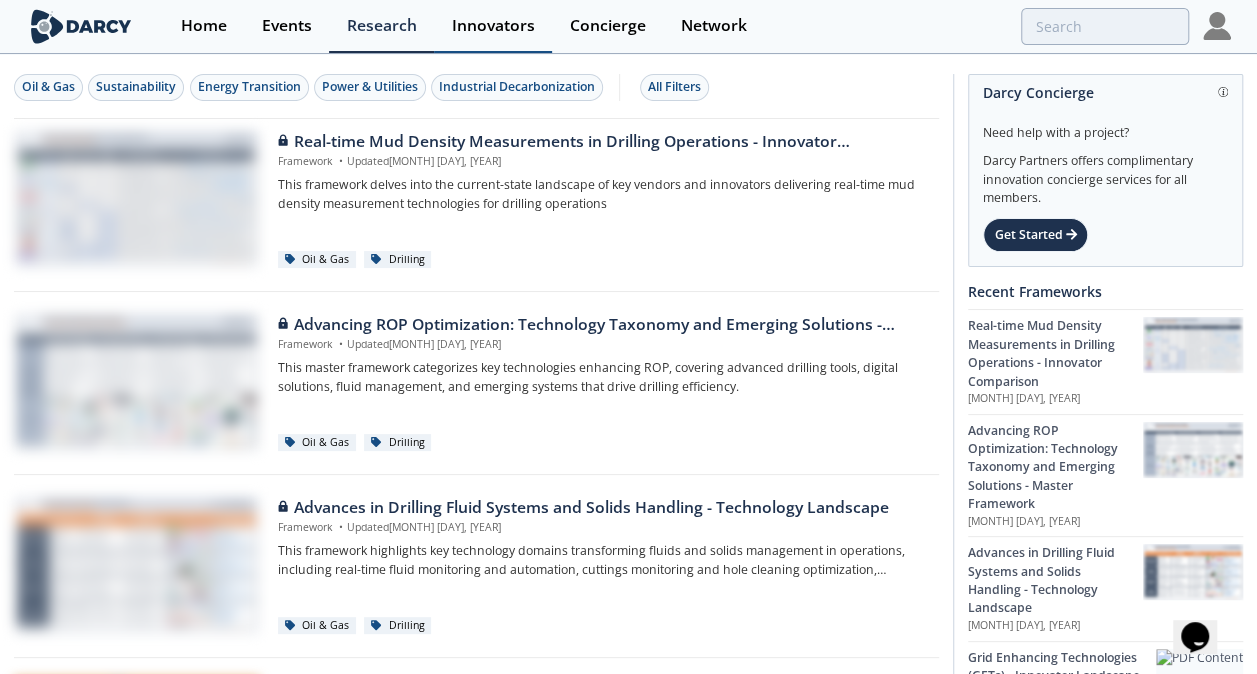 click on "Innovators" at bounding box center (493, 26) 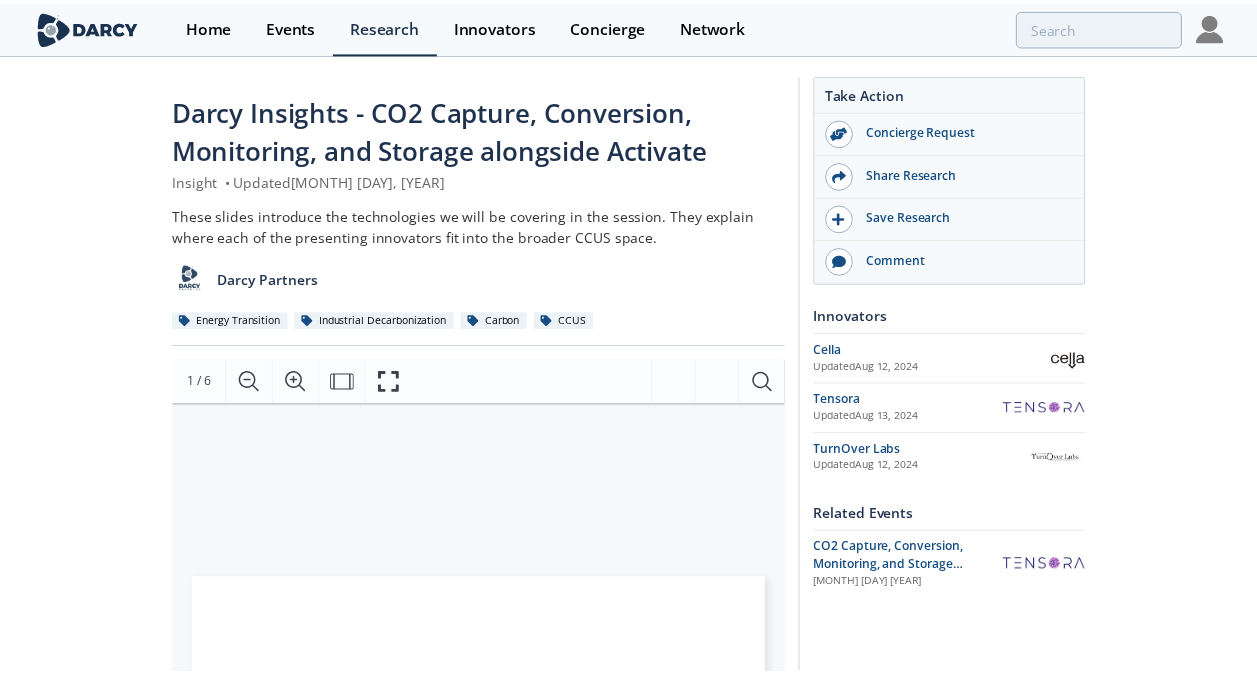 scroll, scrollTop: 0, scrollLeft: 0, axis: both 